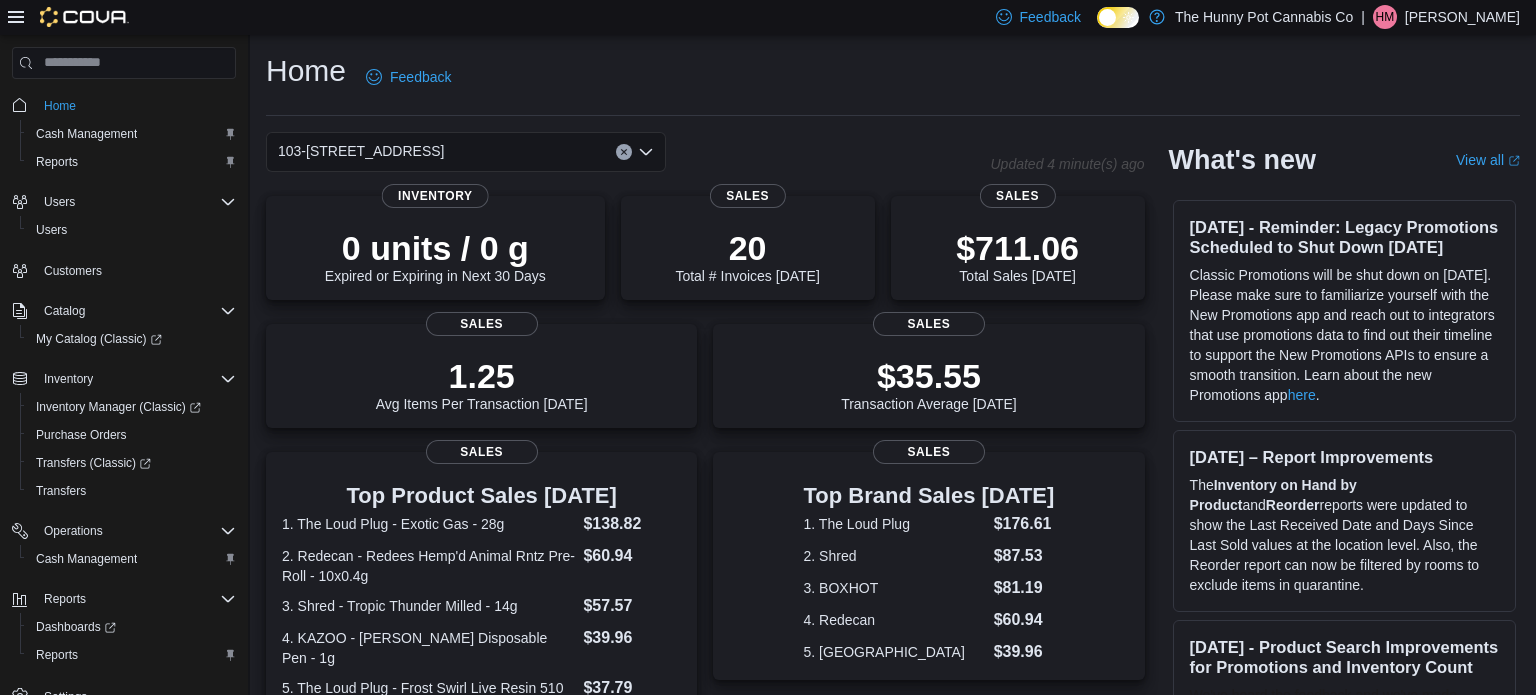 scroll, scrollTop: 0, scrollLeft: 0, axis: both 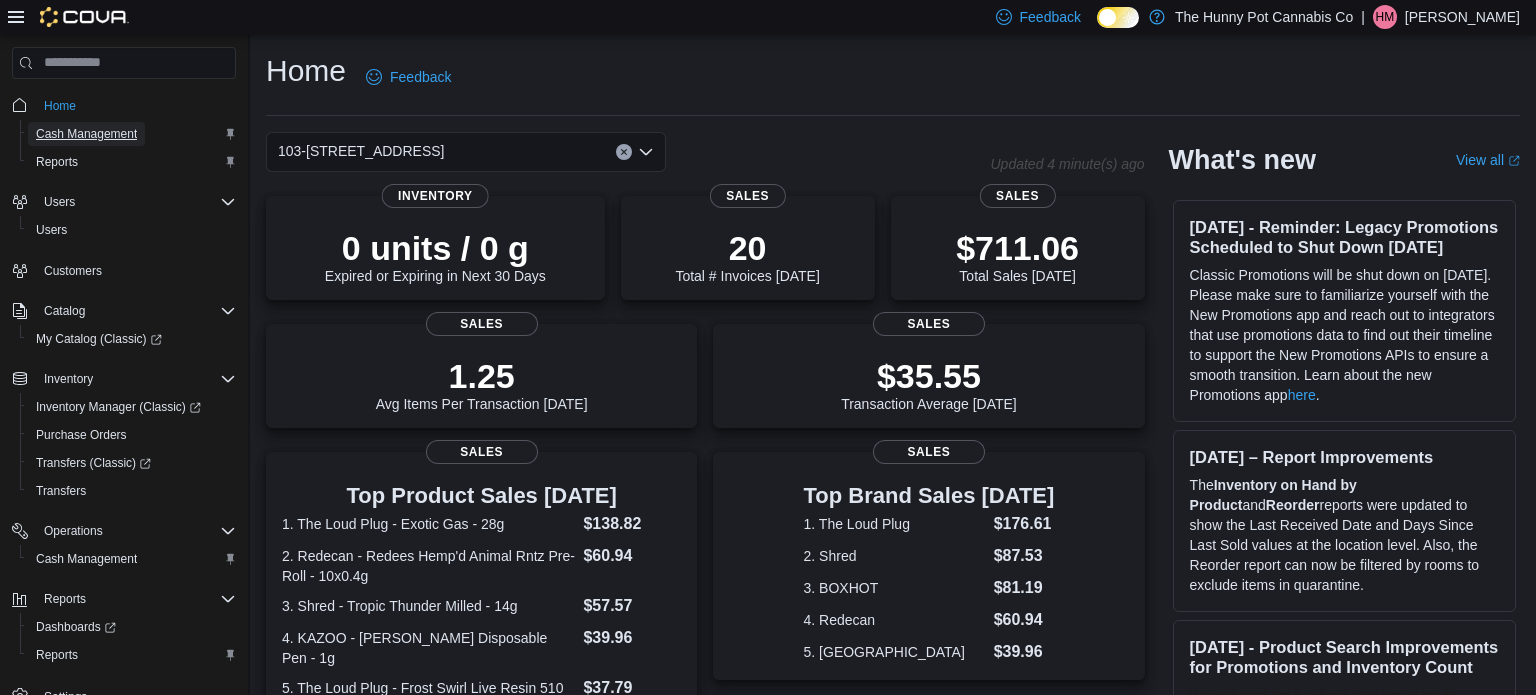 click on "Cash Management" at bounding box center [86, 134] 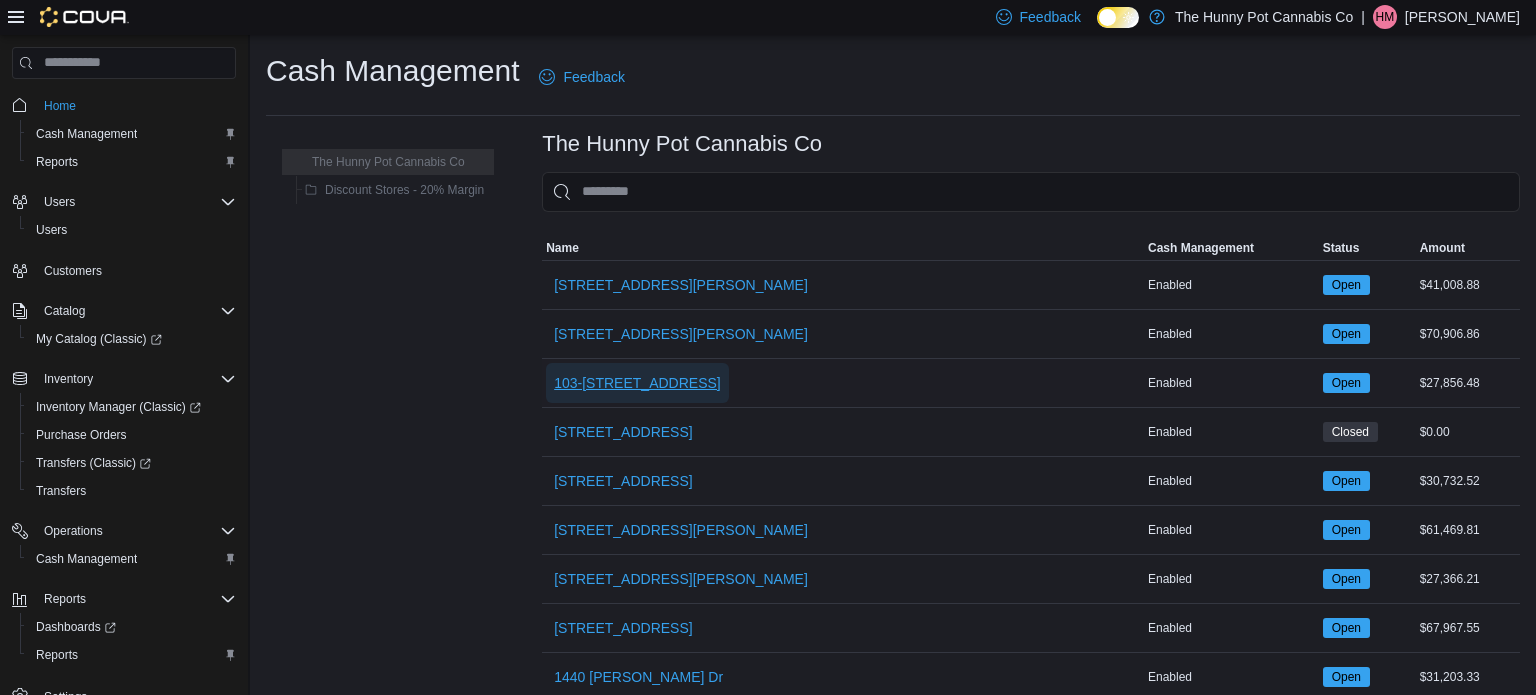 click on "103-[STREET_ADDRESS]" at bounding box center [637, 383] 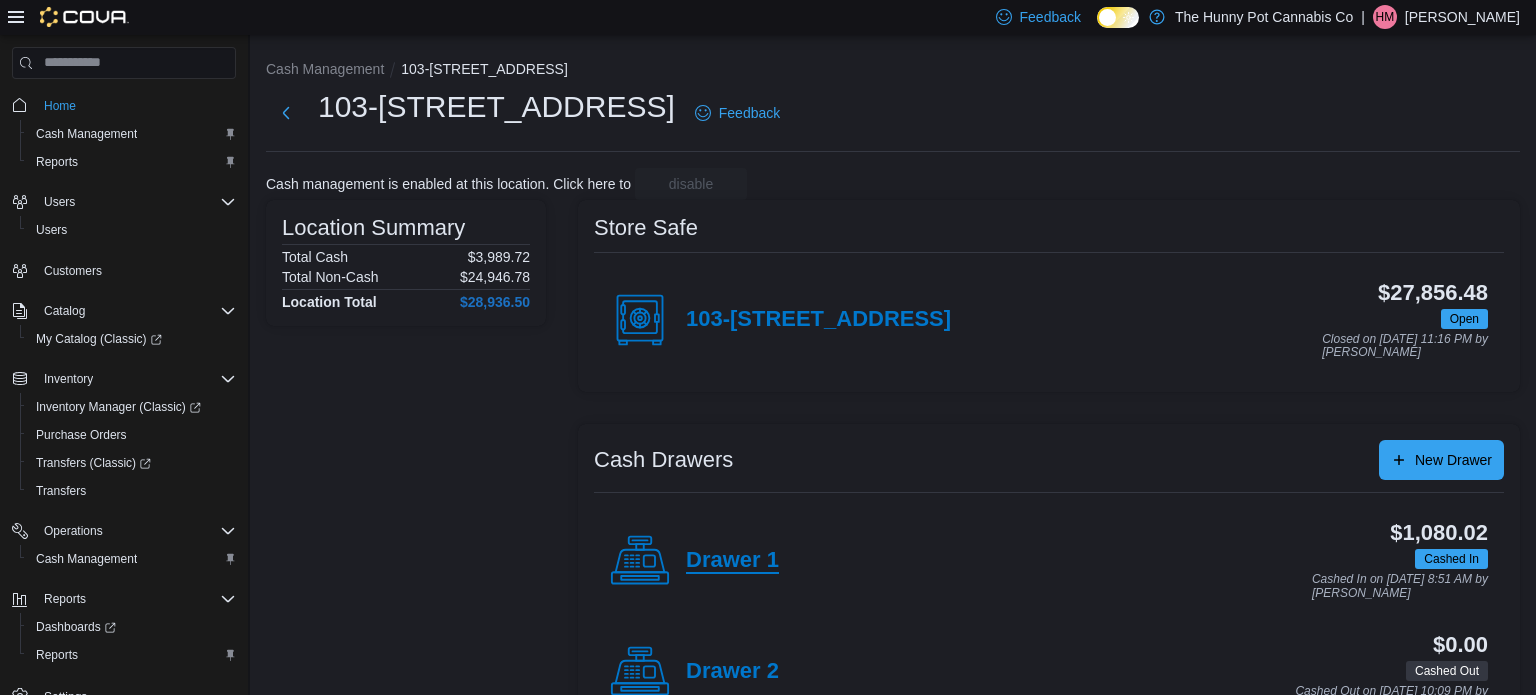 click on "Drawer 1" at bounding box center [732, 561] 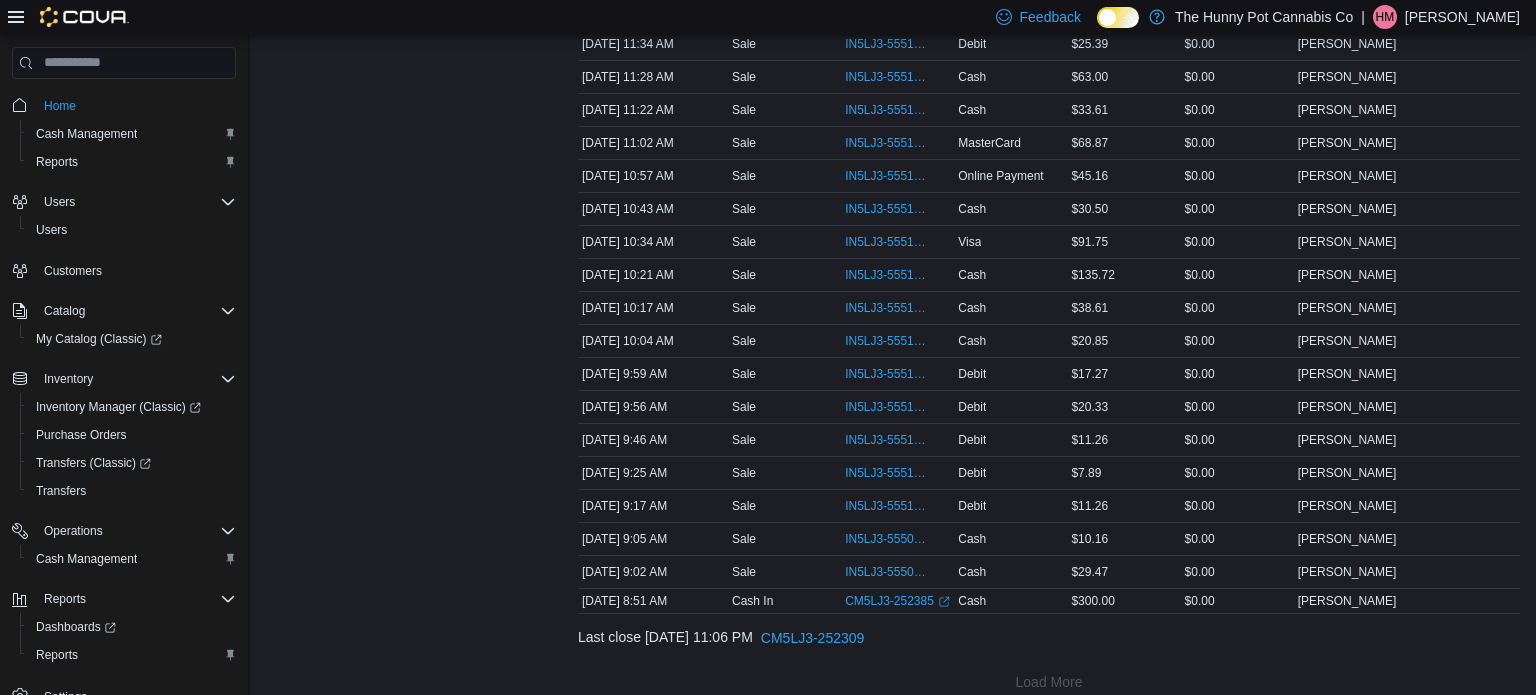 scroll, scrollTop: 554, scrollLeft: 0, axis: vertical 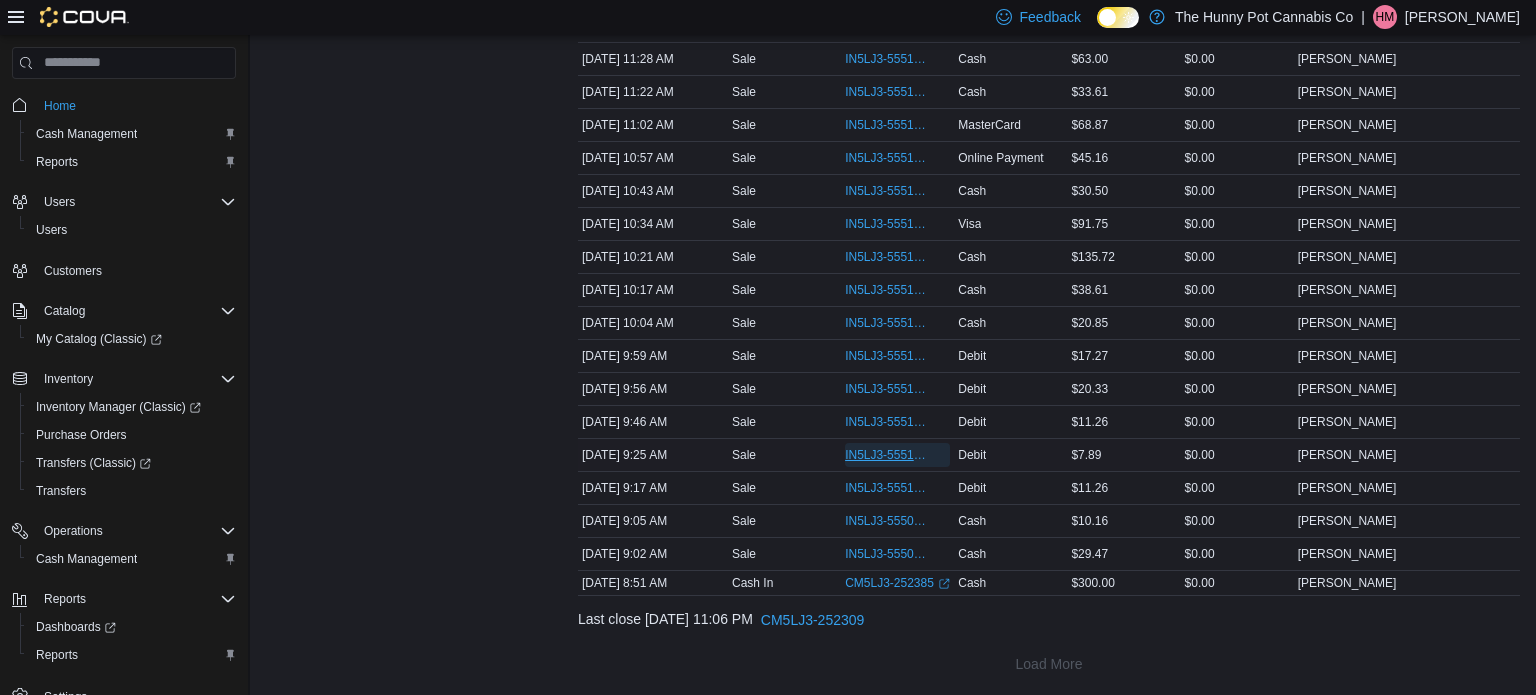 click on "IN5LJ3-5551060" at bounding box center [887, 455] 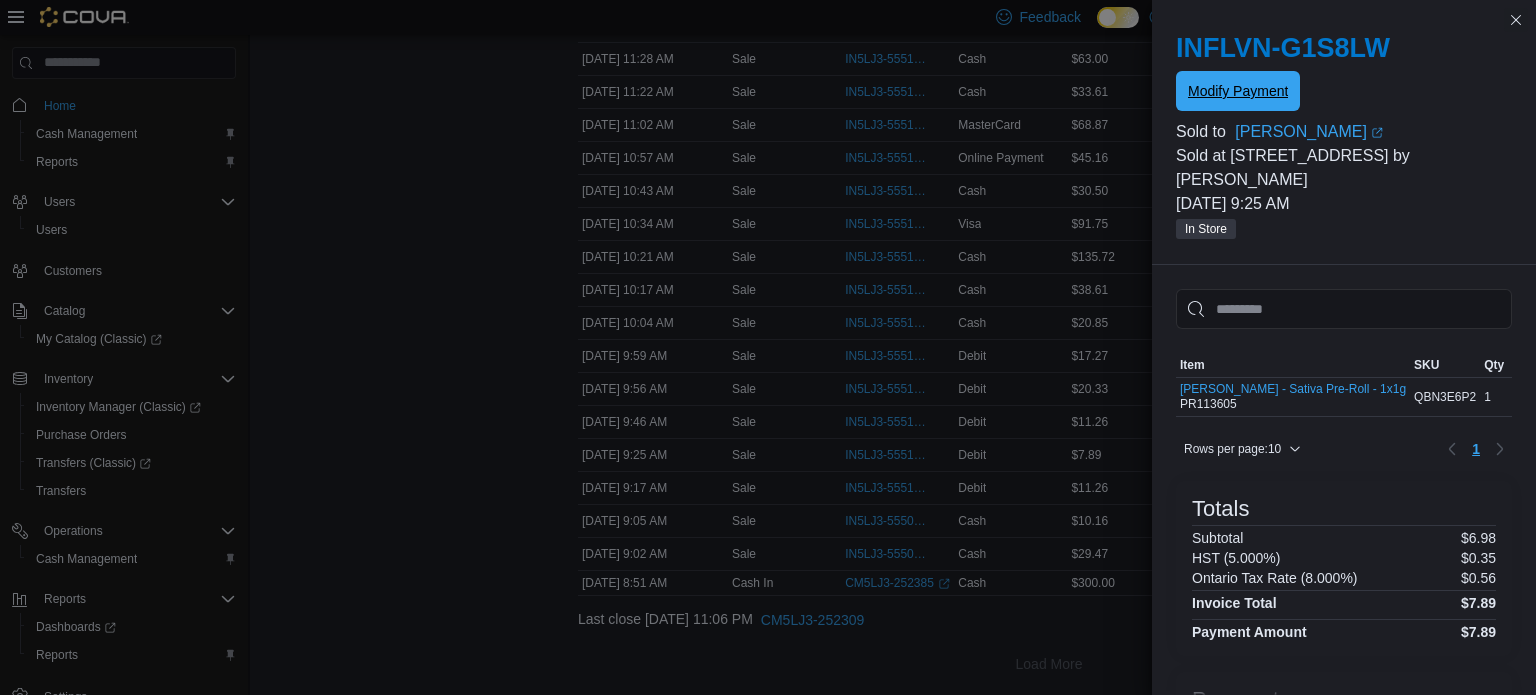 click on "Modify Payment" at bounding box center (1238, 91) 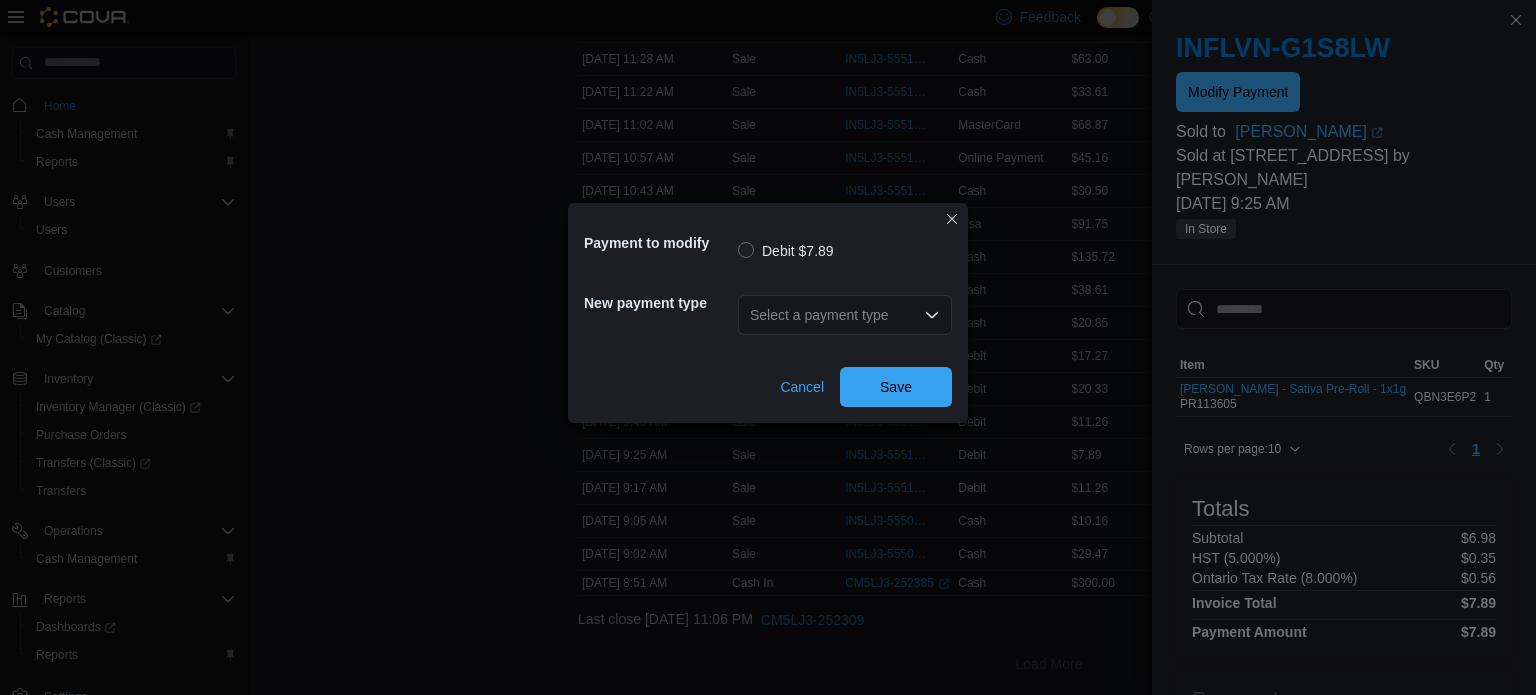 click on "Select a payment type" at bounding box center [845, 315] 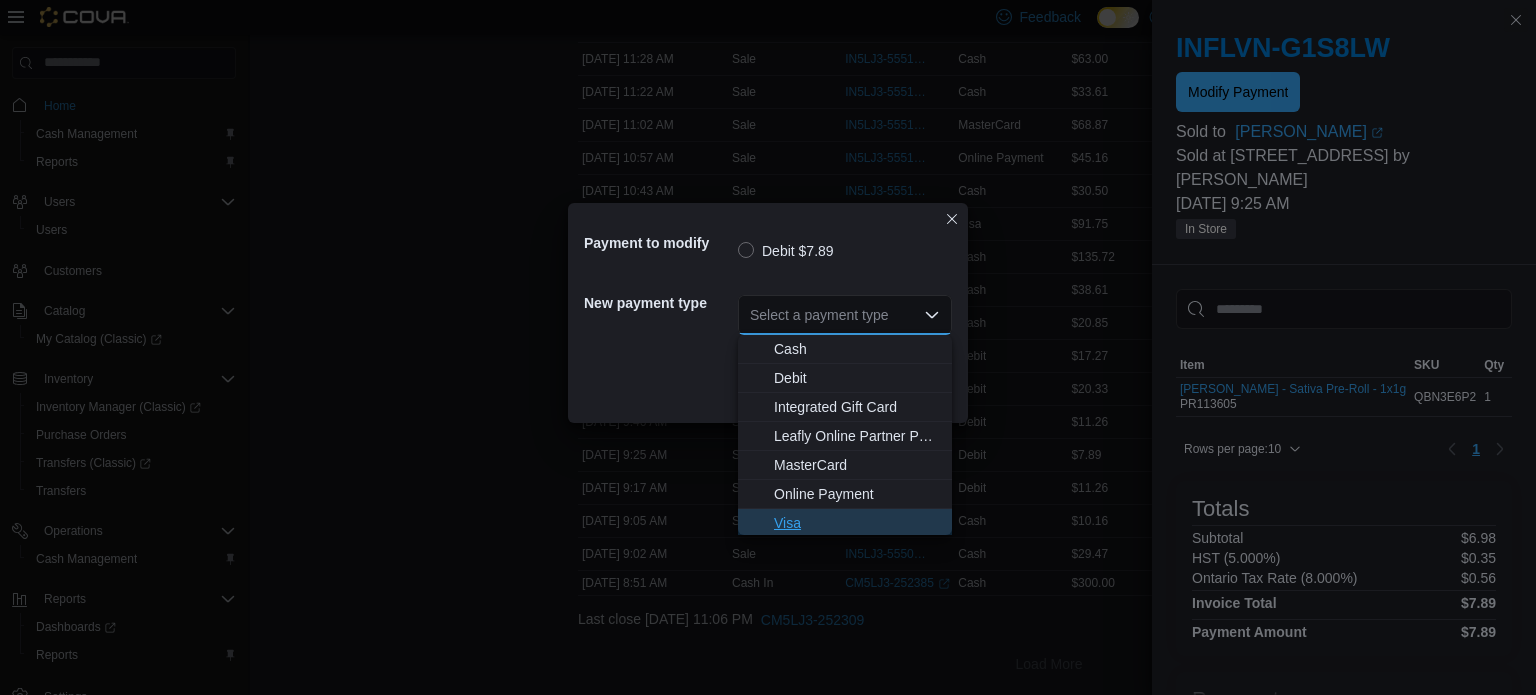 click on "Visa" at bounding box center [857, 523] 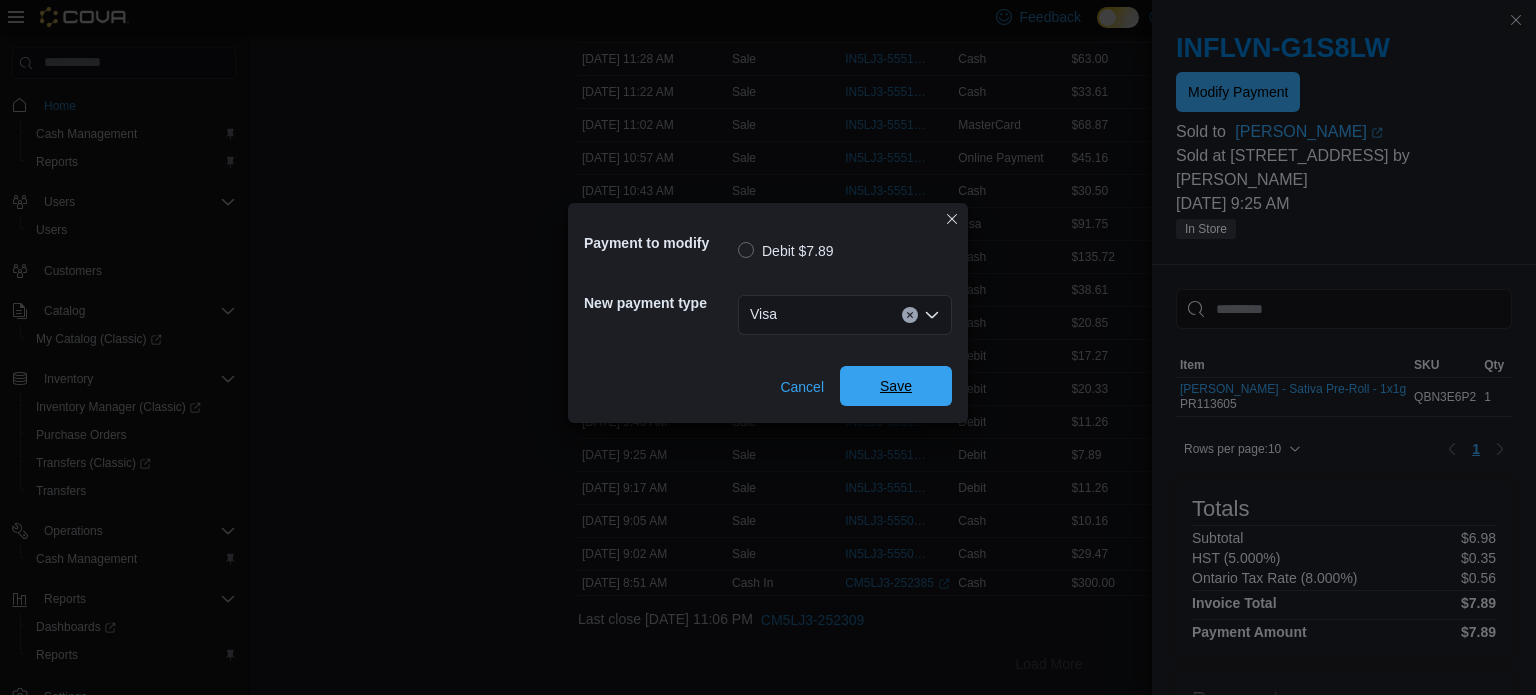 click on "Save" at bounding box center [896, 386] 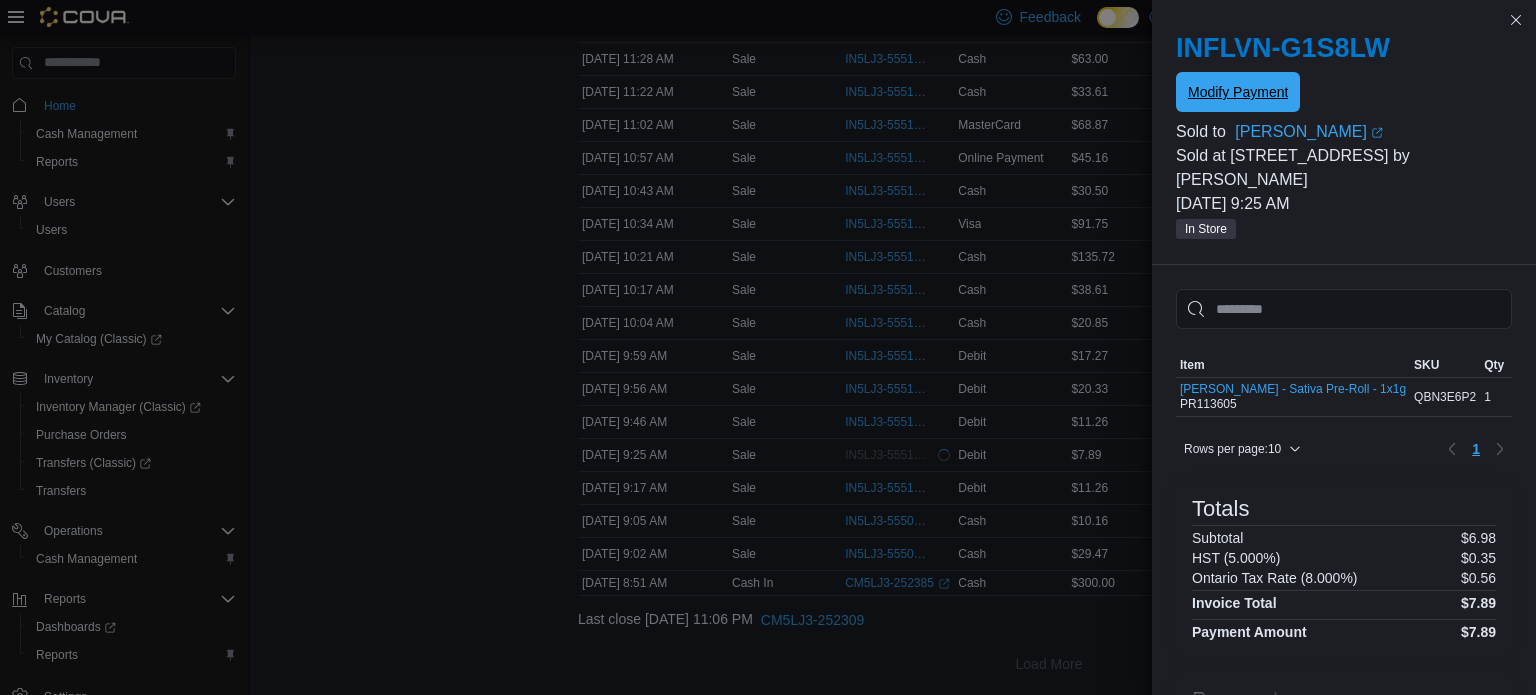 scroll, scrollTop: 0, scrollLeft: 0, axis: both 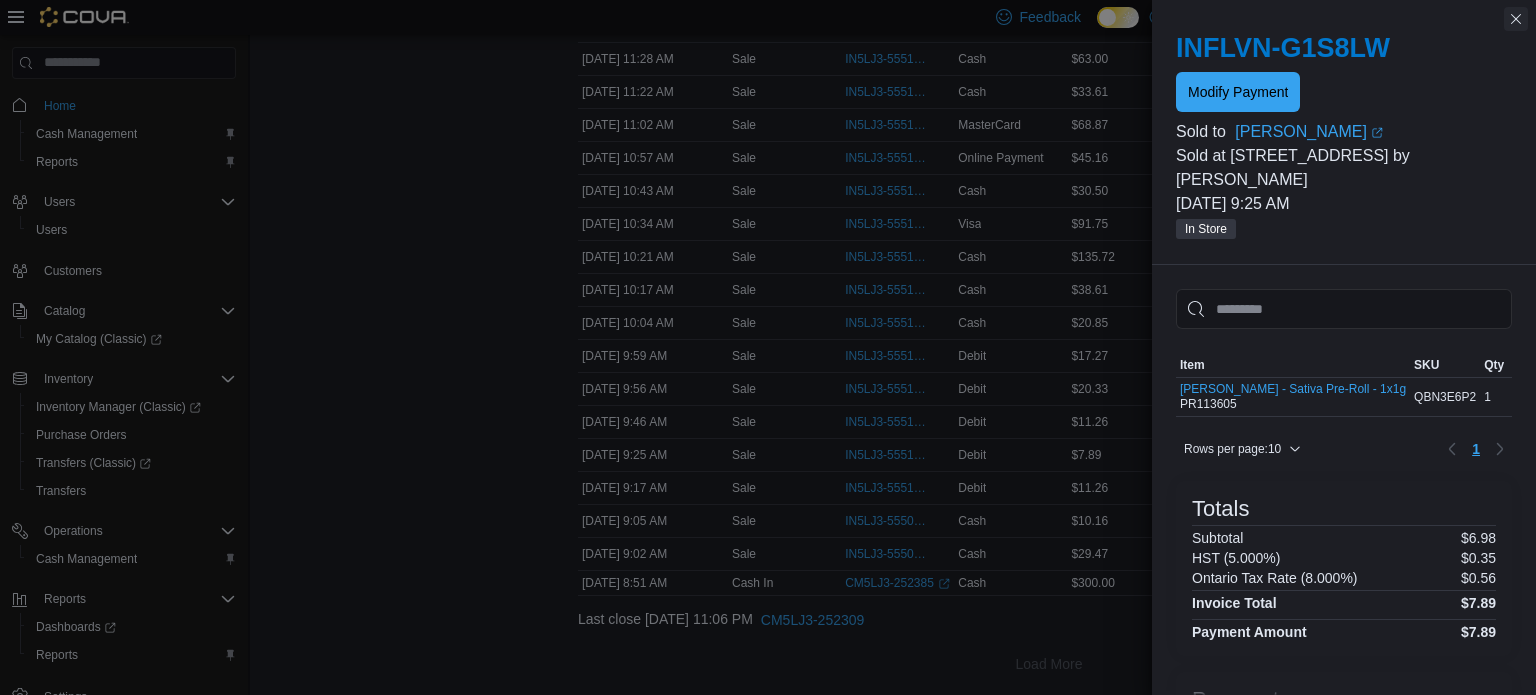 click at bounding box center [1516, 19] 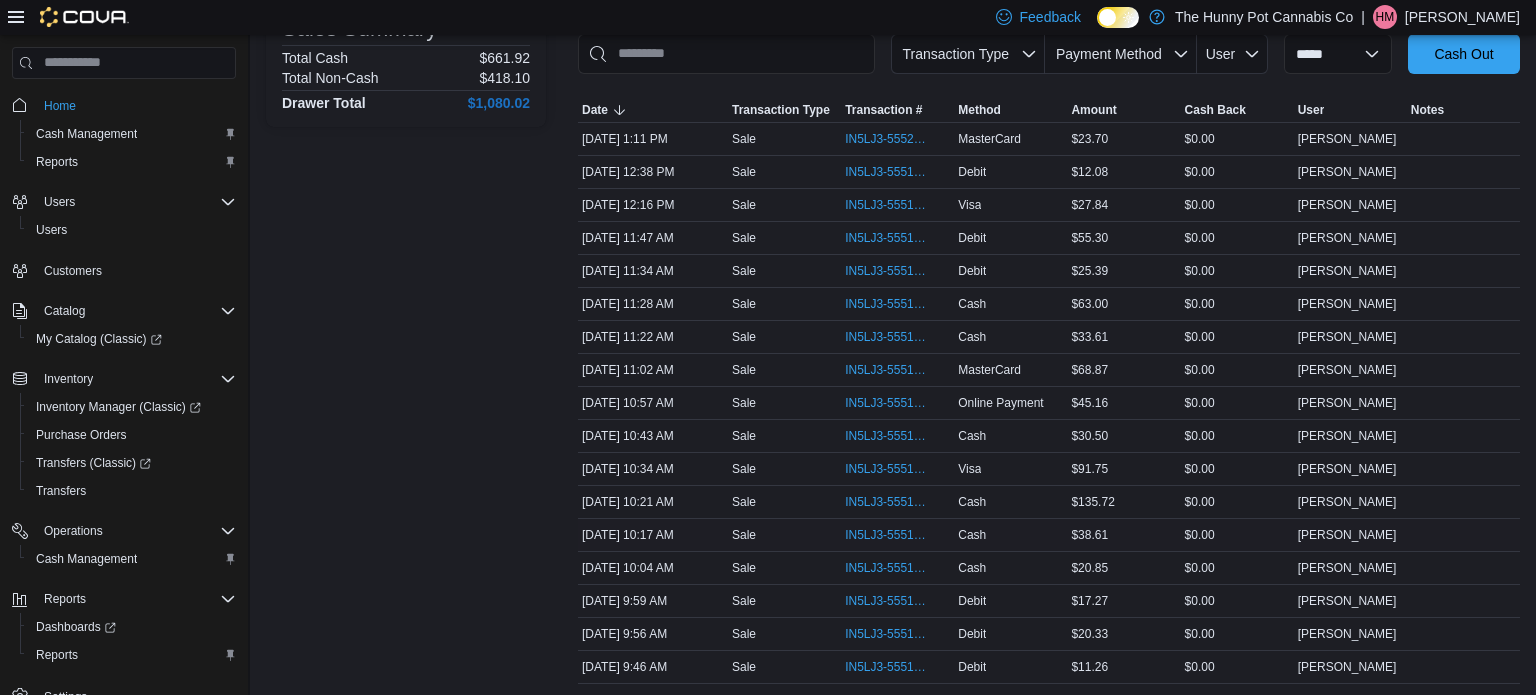scroll, scrollTop: 300, scrollLeft: 0, axis: vertical 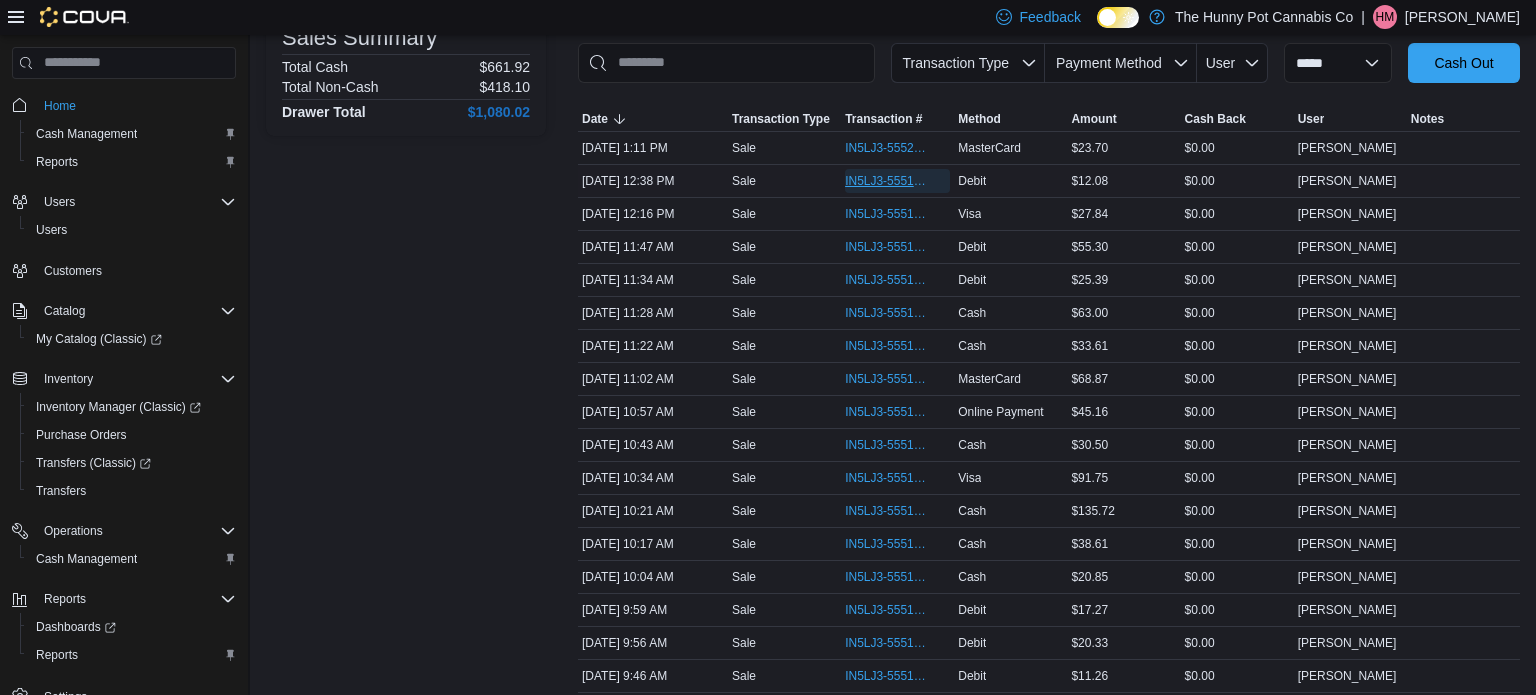 click on "IN5LJ3-5551972" at bounding box center (887, 181) 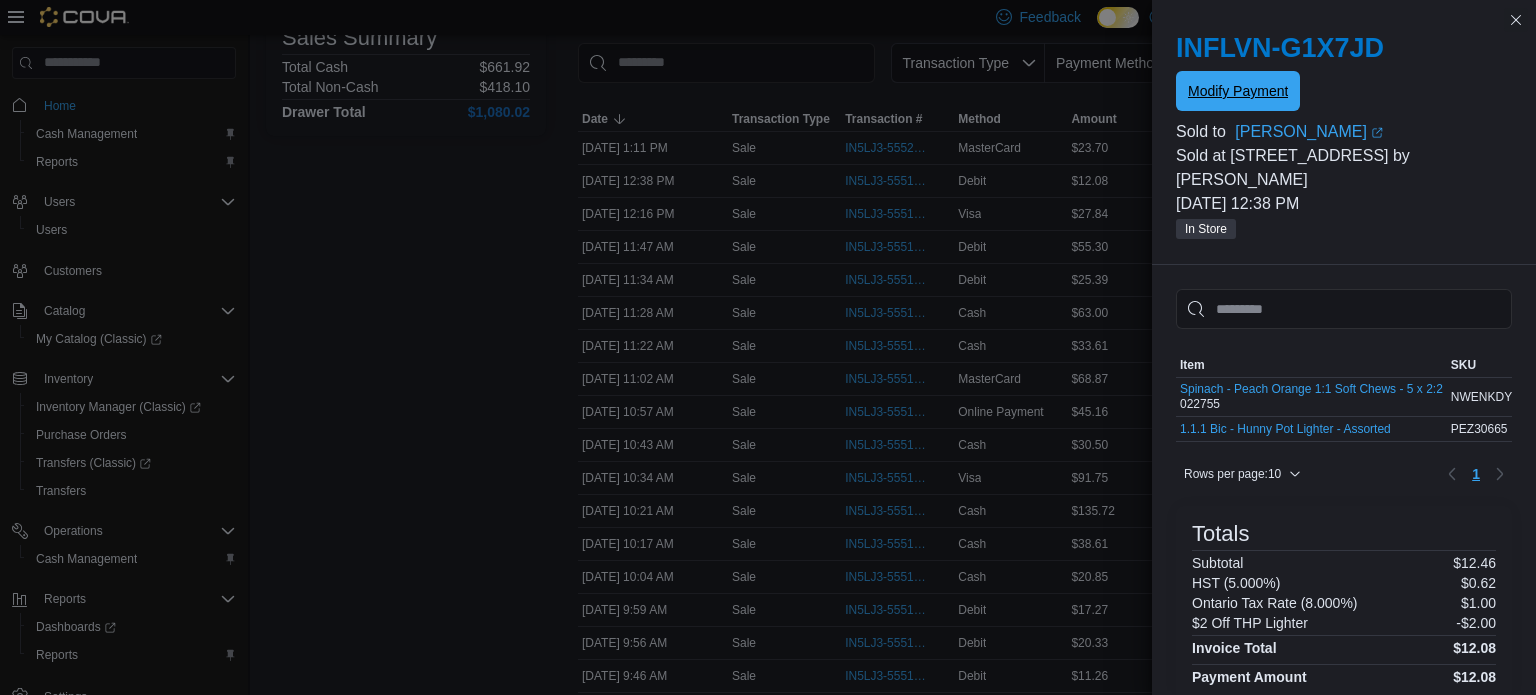 click on "Modify Payment" at bounding box center (1238, 91) 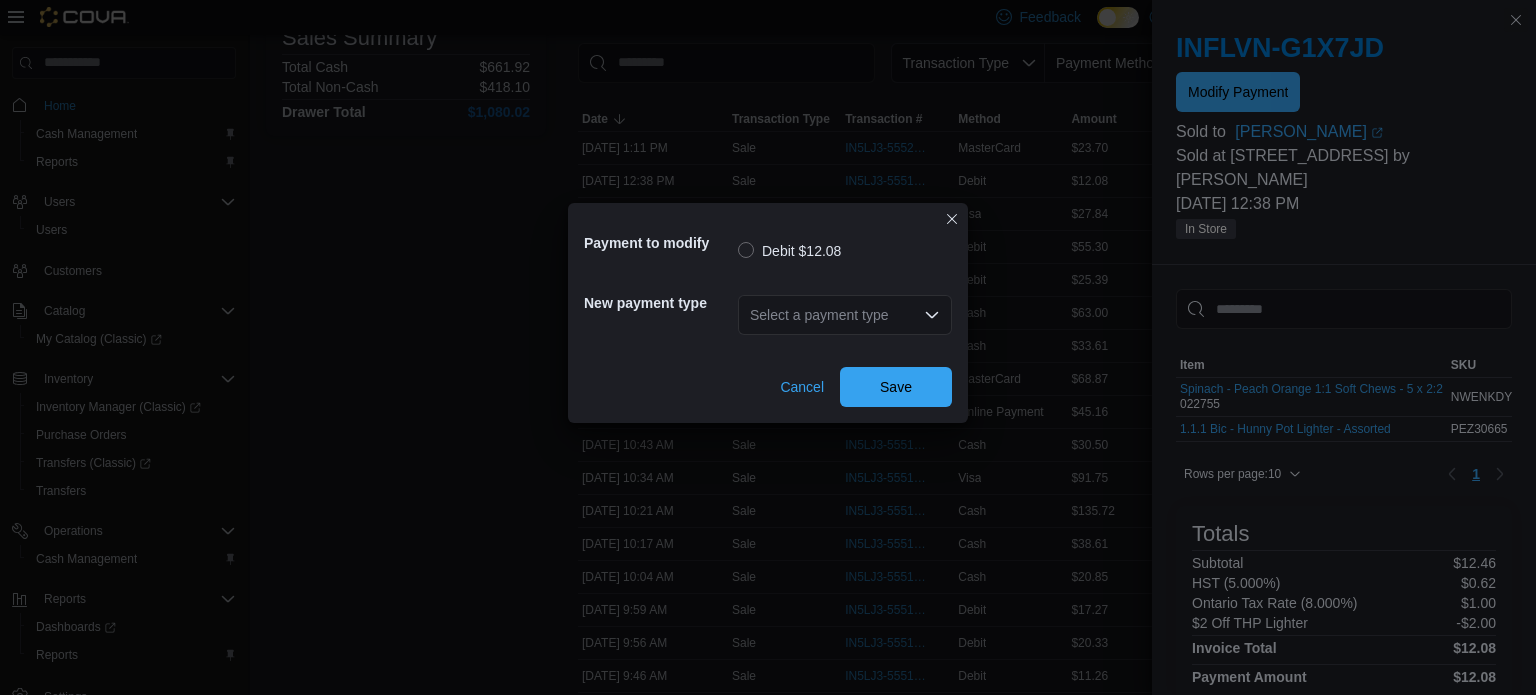 click on "Select a payment type" at bounding box center [845, 315] 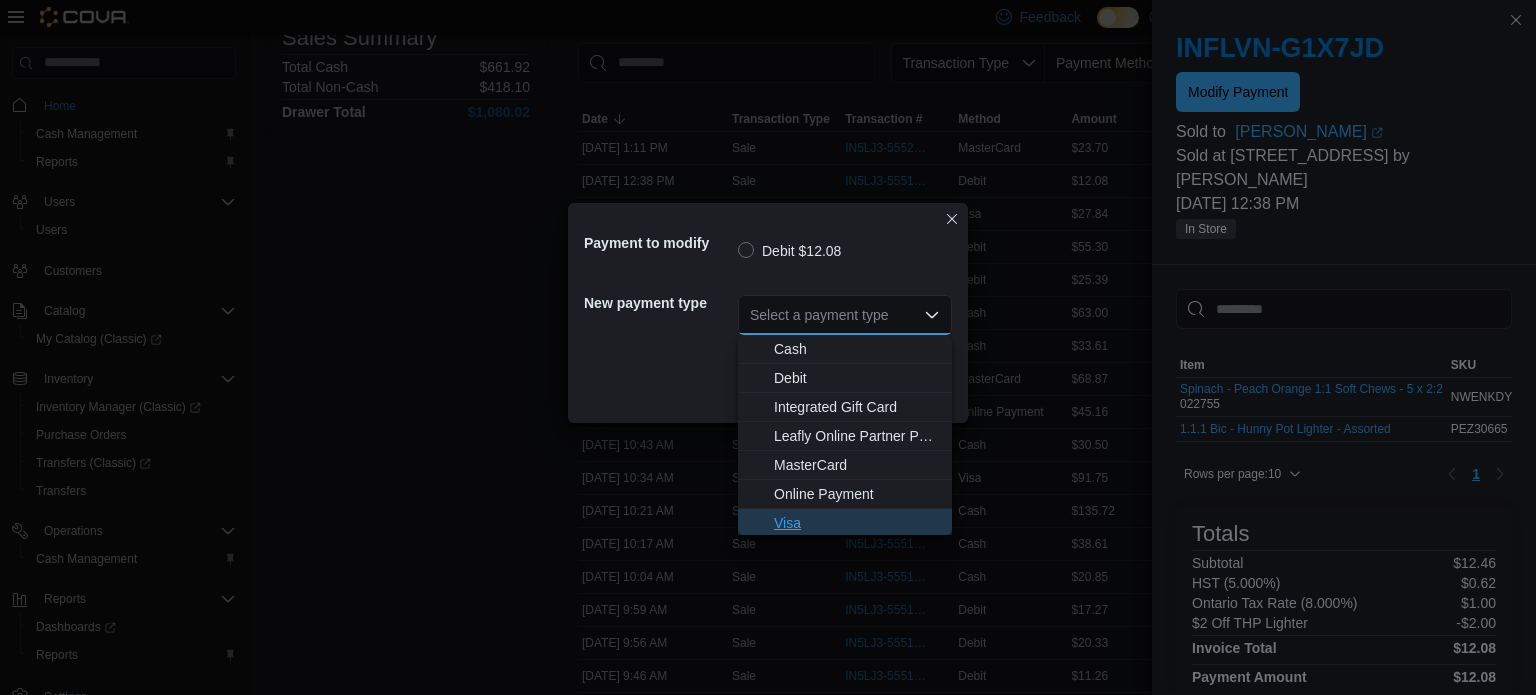 click on "Visa" at bounding box center (857, 523) 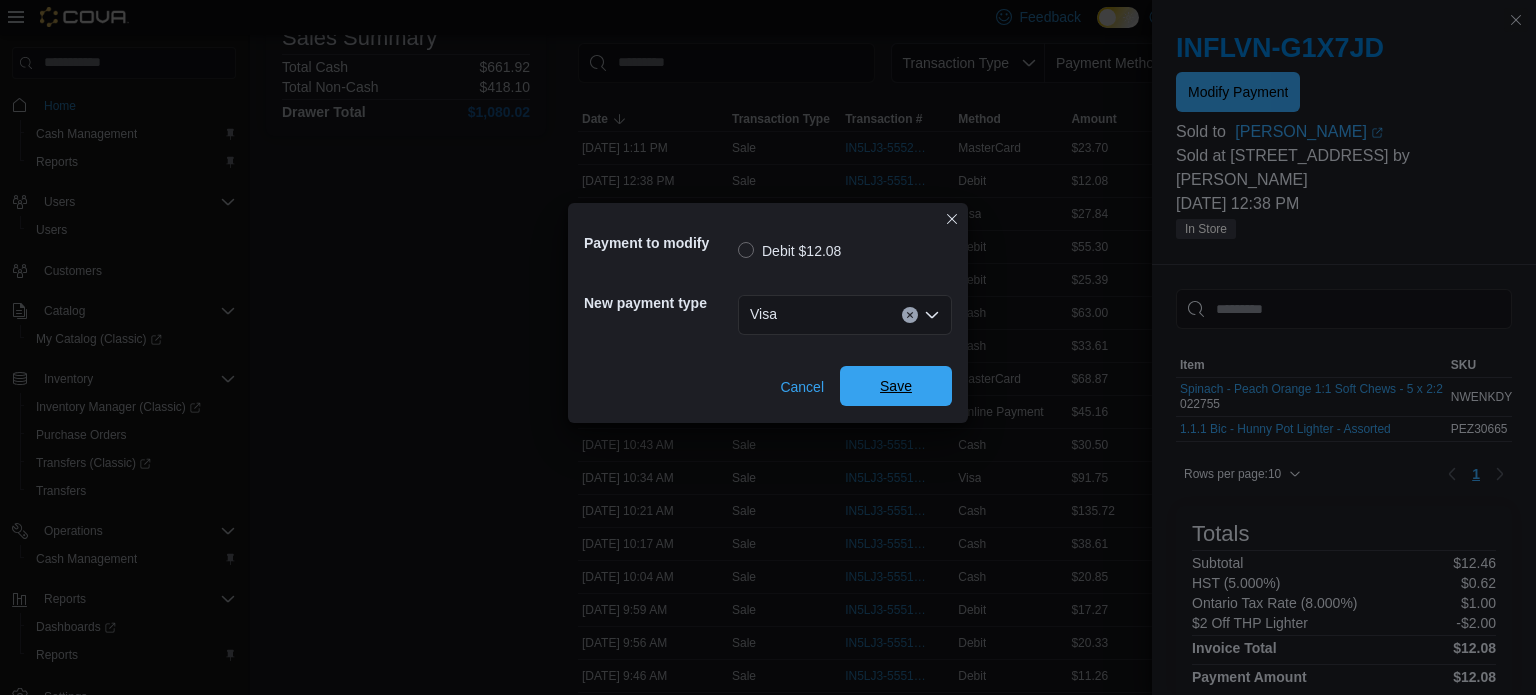 click on "Save" at bounding box center [896, 386] 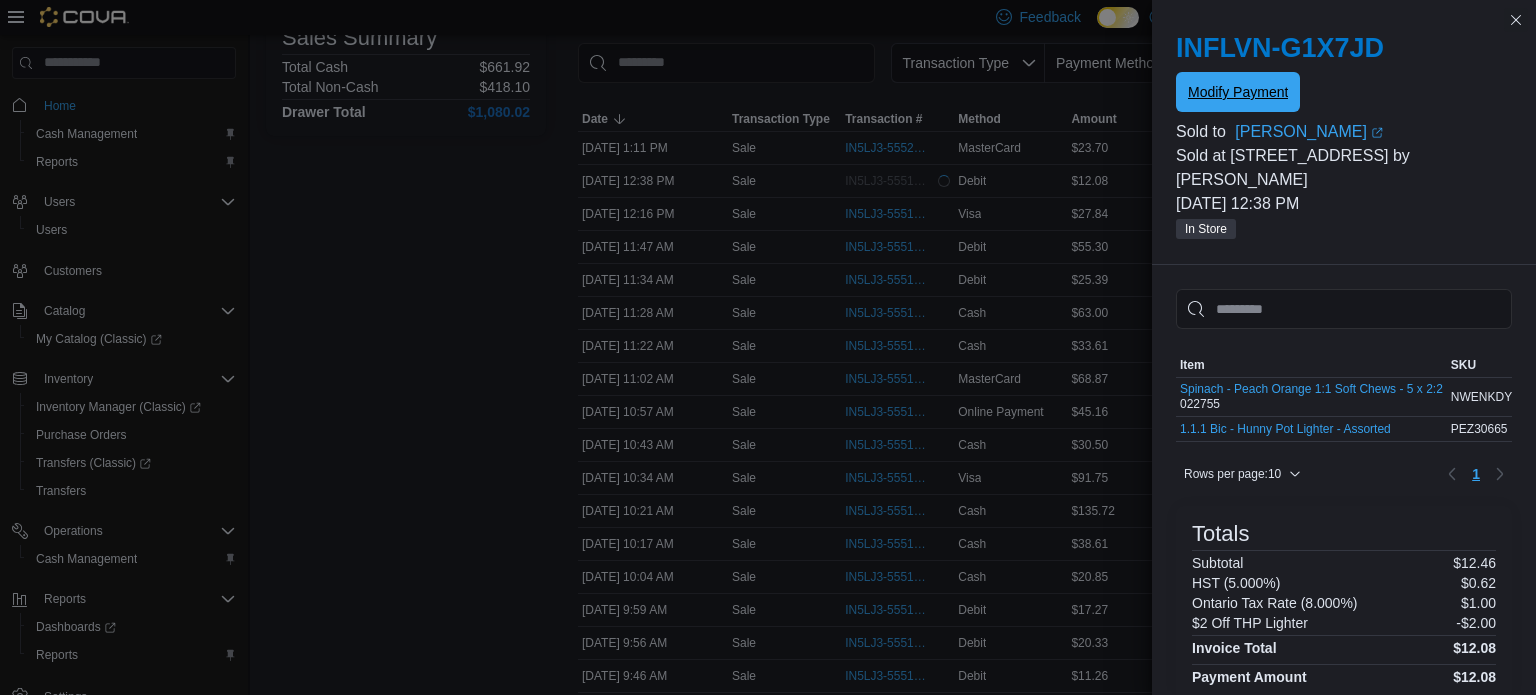 scroll, scrollTop: 0, scrollLeft: 0, axis: both 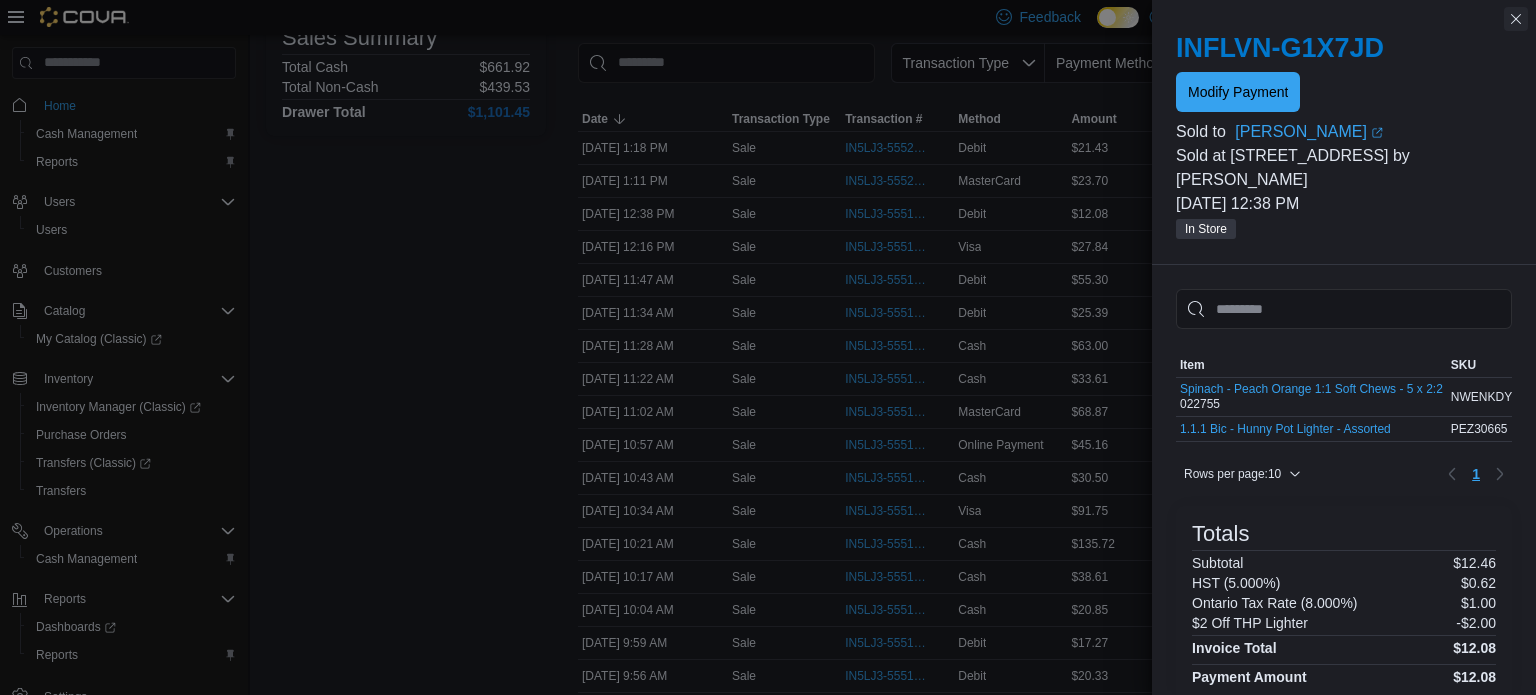 click at bounding box center [1516, 19] 